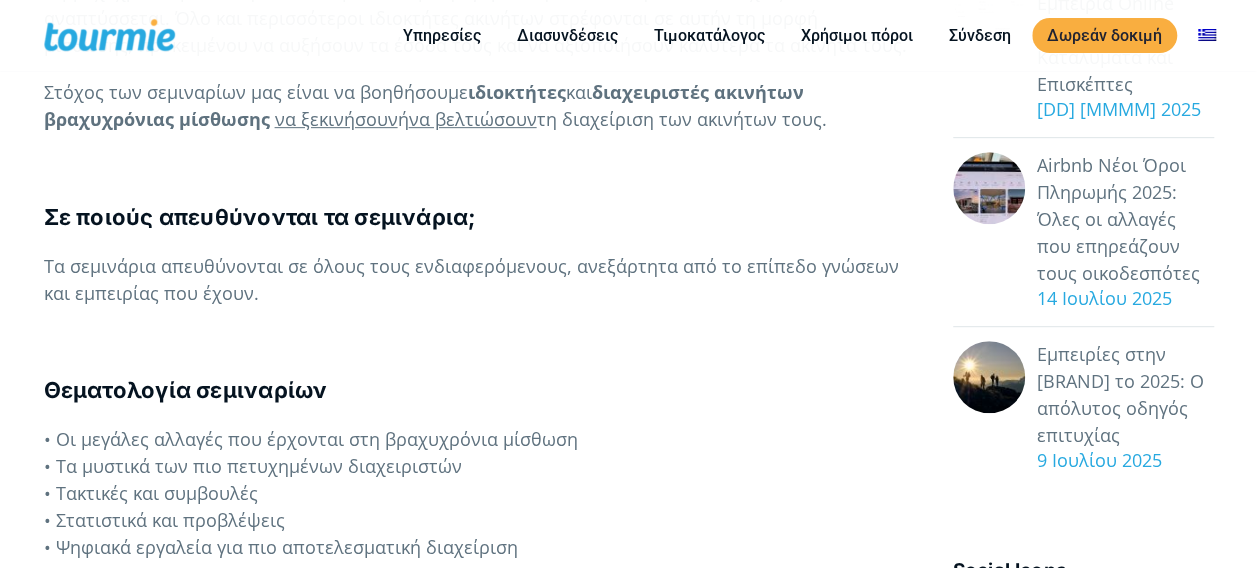 scroll, scrollTop: 0, scrollLeft: 0, axis: both 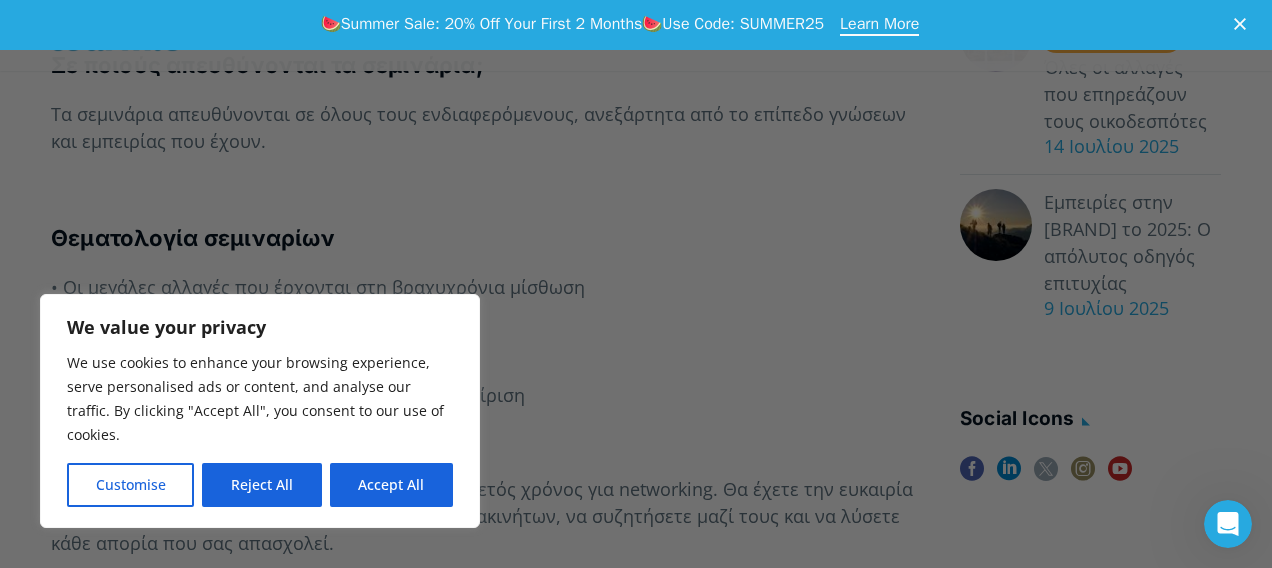 click on "Reject All" at bounding box center (261, 485) 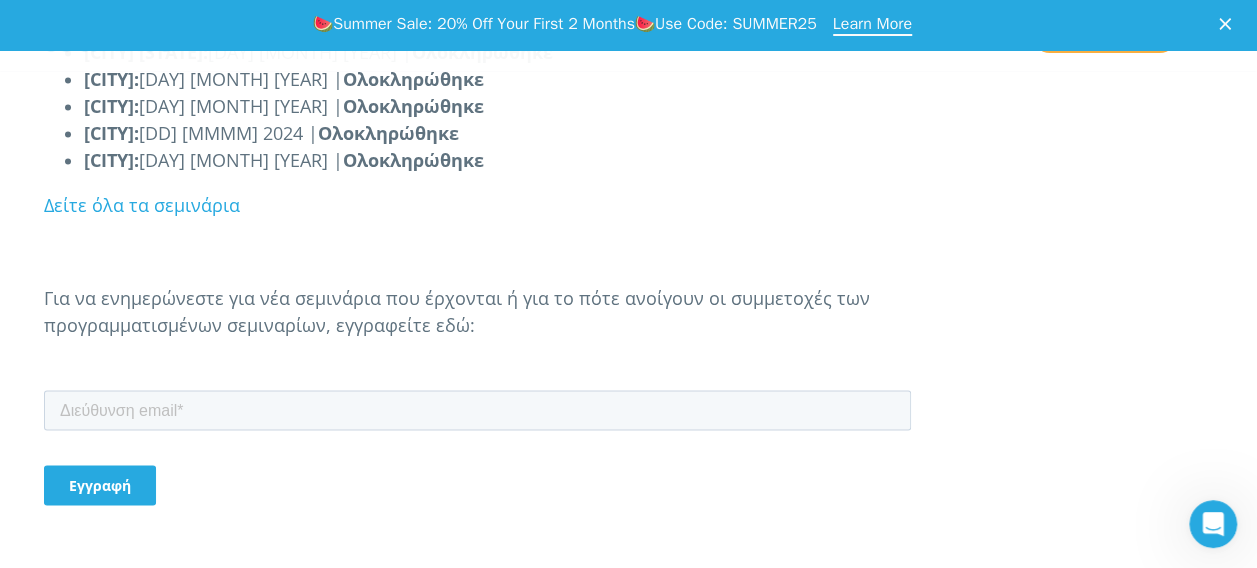 scroll, scrollTop: 1512, scrollLeft: 0, axis: vertical 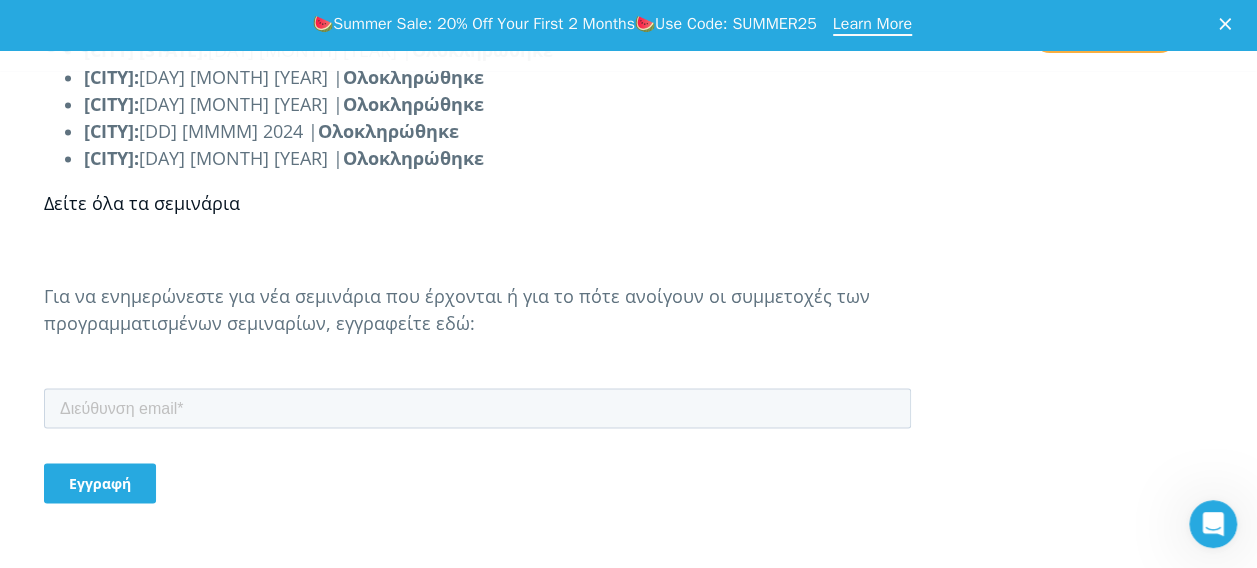 click on "Δείτε όλα τα σεμινάρια" at bounding box center [142, 203] 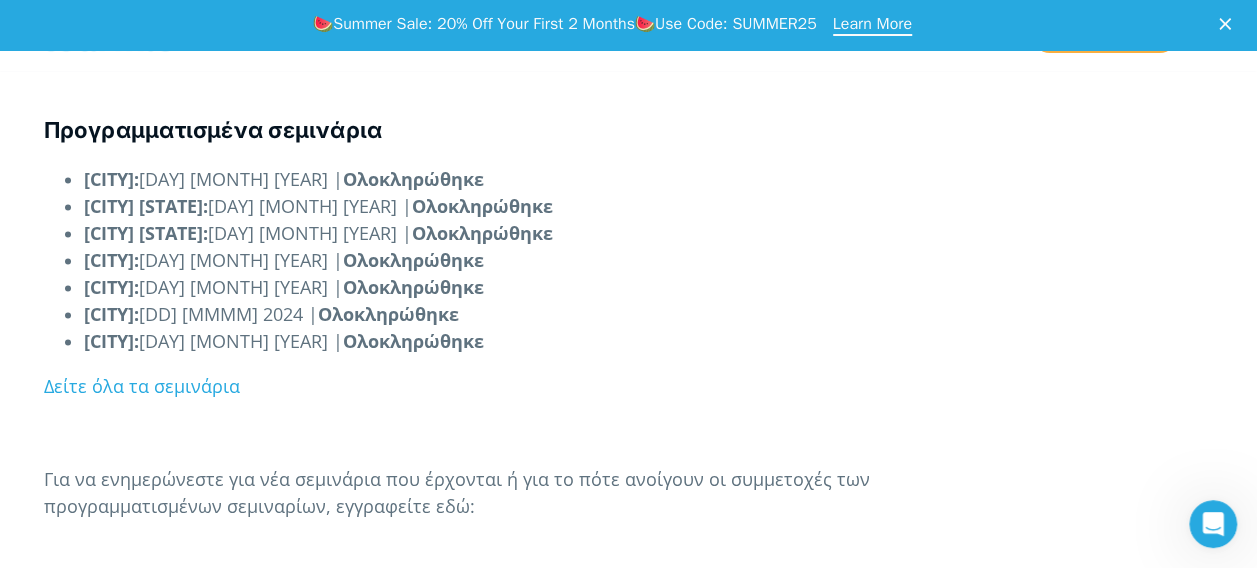 scroll, scrollTop: 1318, scrollLeft: 0, axis: vertical 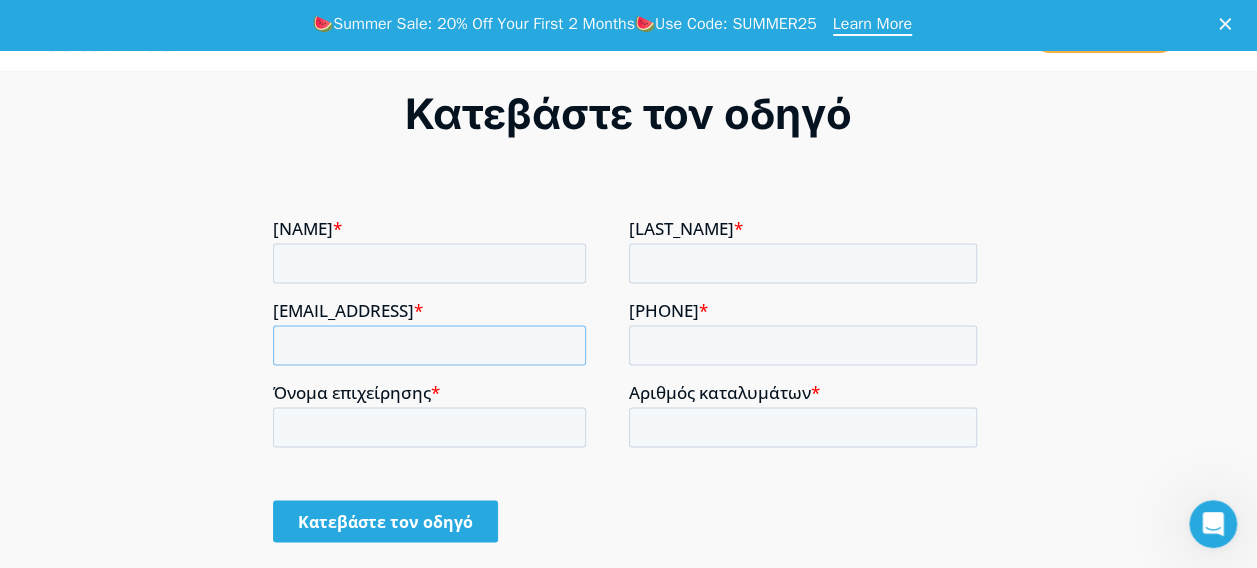 click on "[EMAIL_ADDRESS] *" at bounding box center (428, 344) 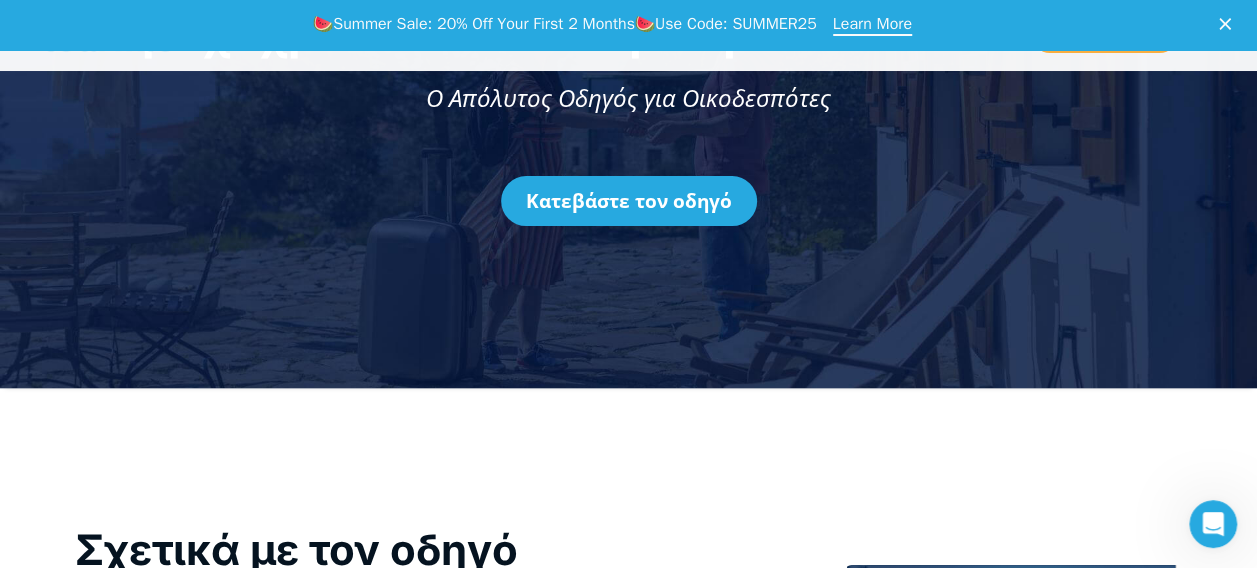 scroll, scrollTop: 0, scrollLeft: 0, axis: both 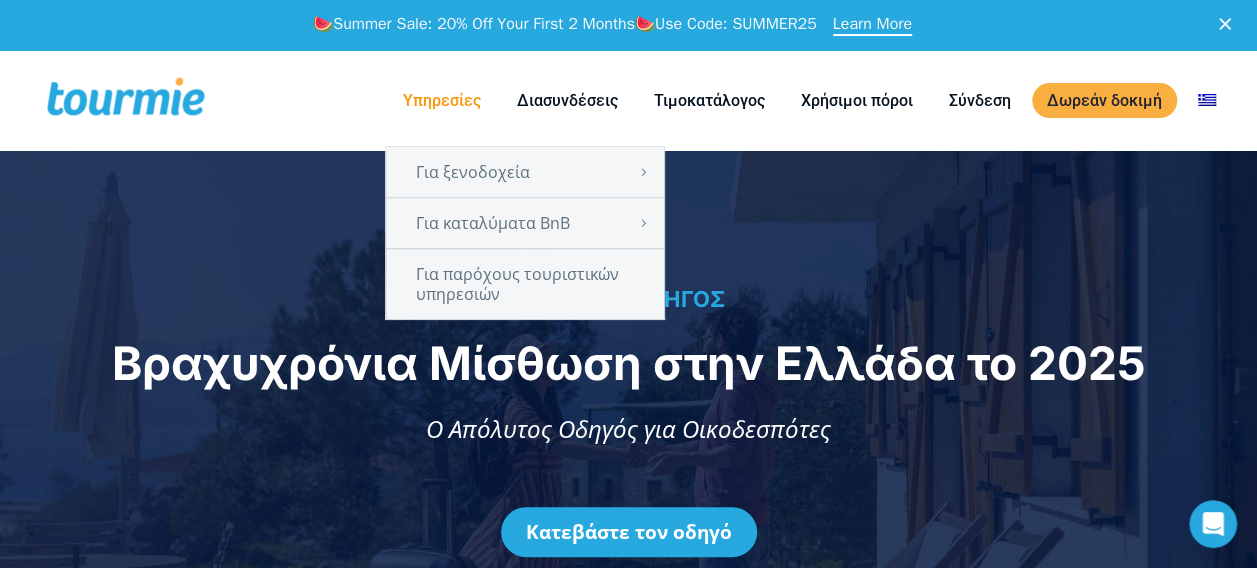 click on "Υπηρεσίες" at bounding box center (442, 100) 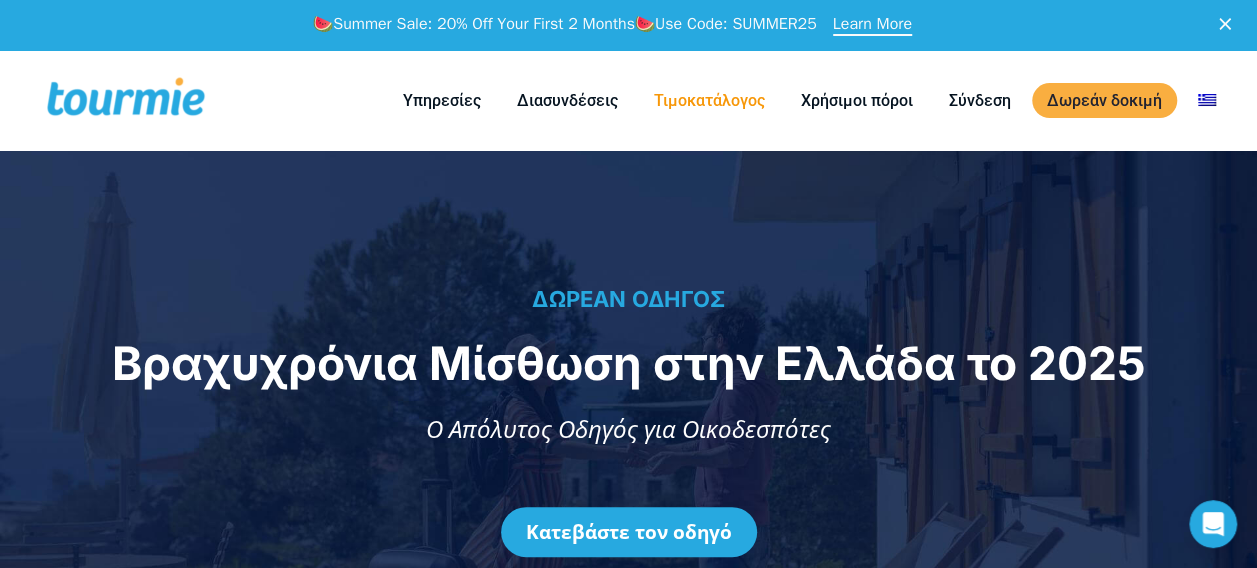 click on "Τιμοκατάλογος" at bounding box center (709, 100) 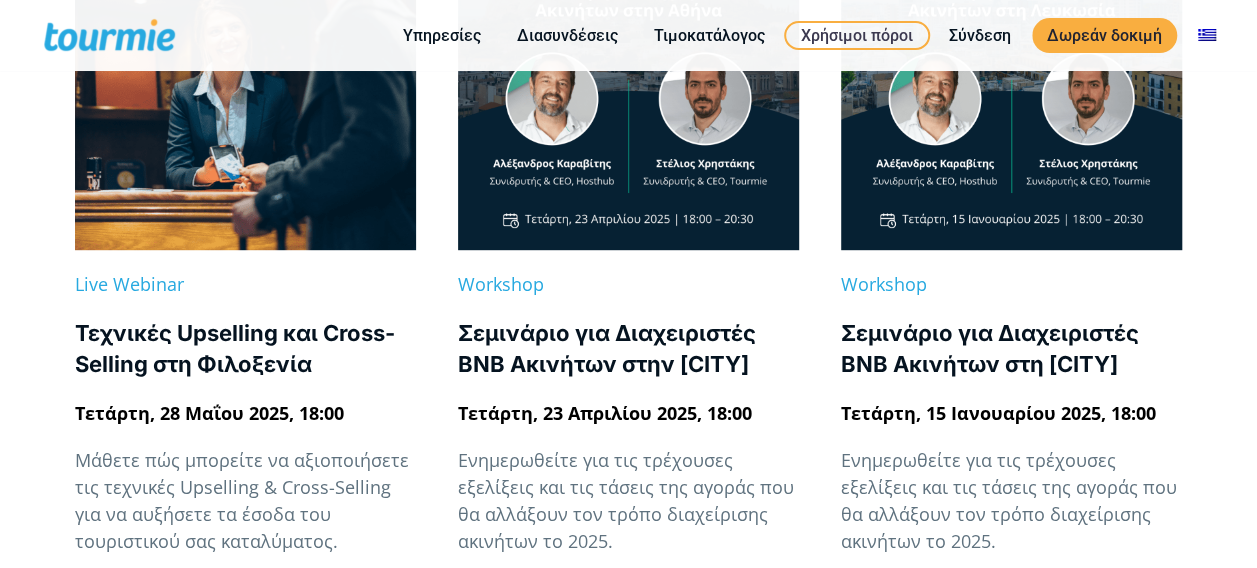 scroll, scrollTop: 492, scrollLeft: 0, axis: vertical 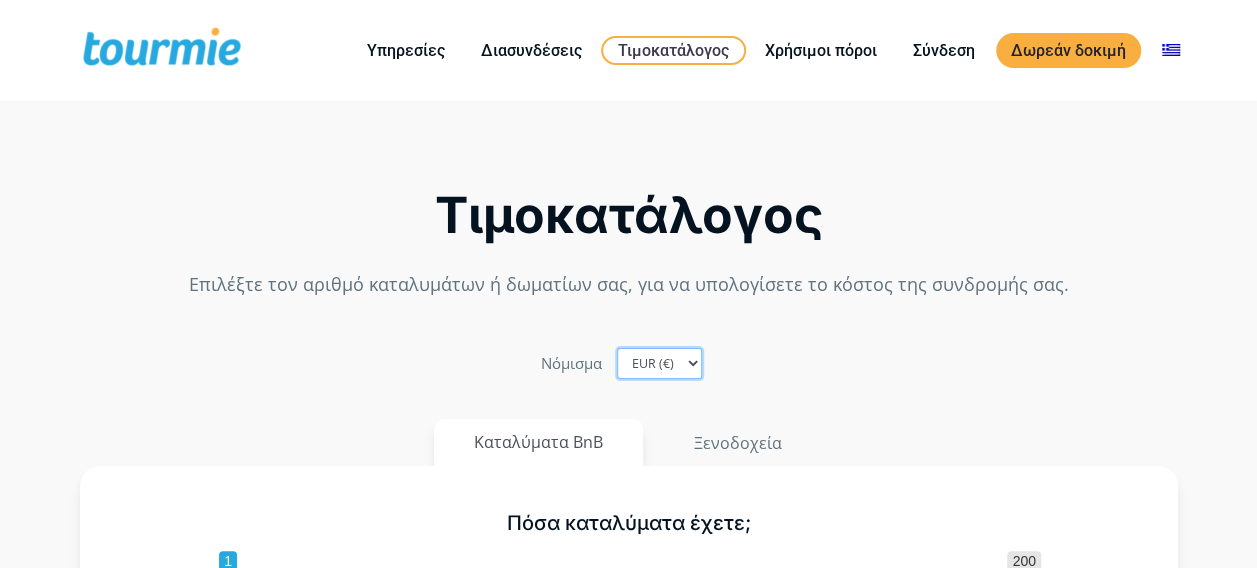 click on "EUR (€)
USD ($)
GBP (£)" at bounding box center [659, 363] 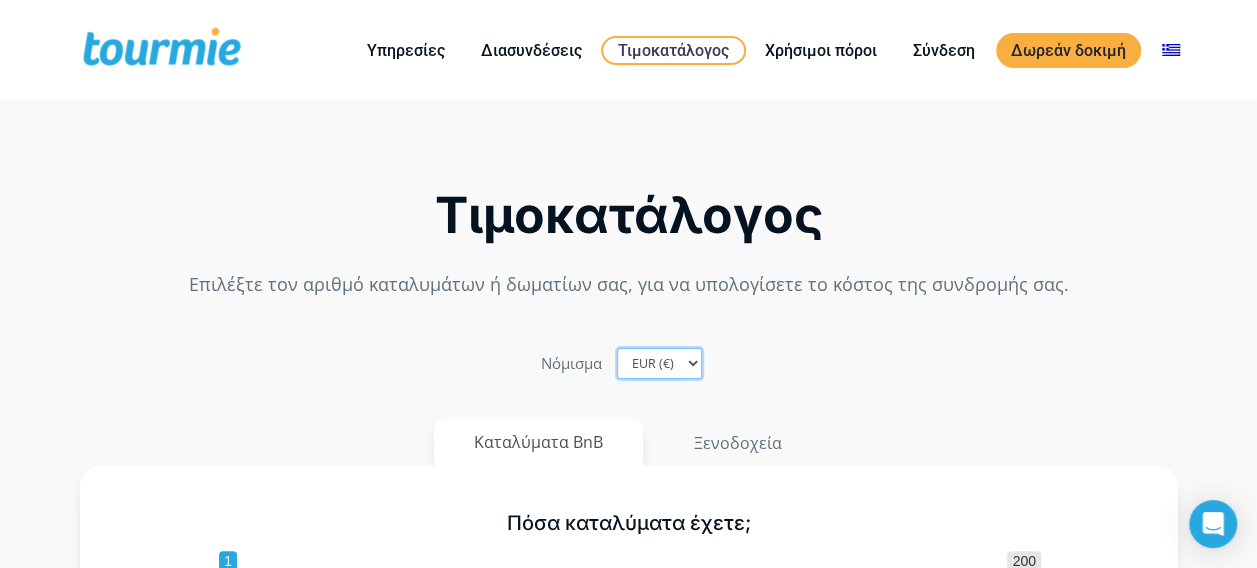 click on "EUR (€)
USD ($)
GBP (£)" at bounding box center [659, 363] 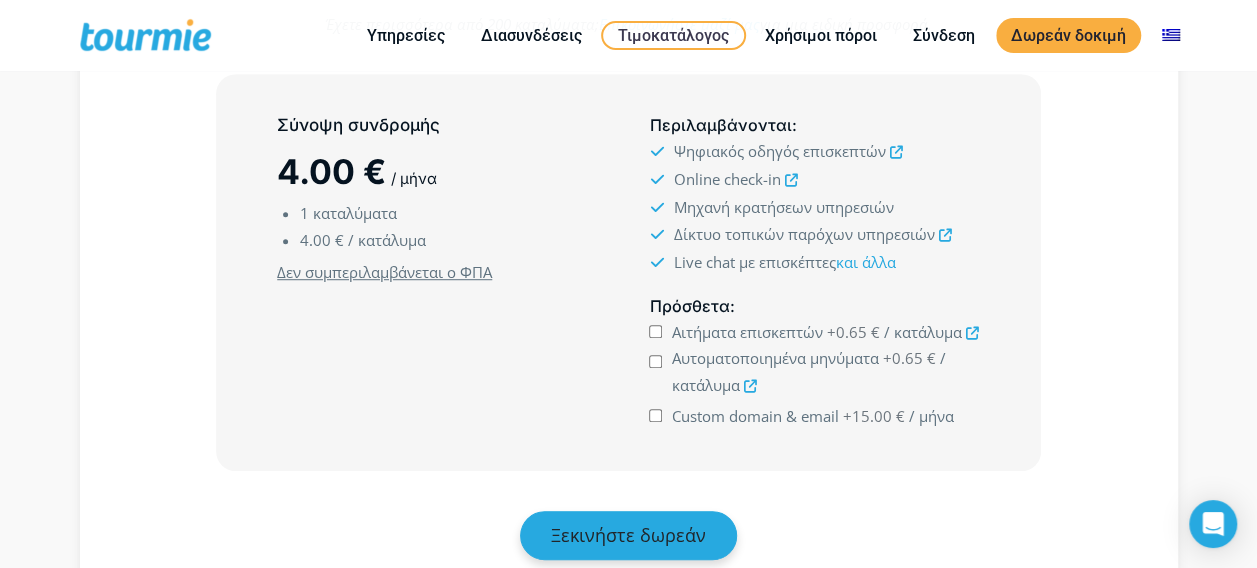 scroll, scrollTop: 660, scrollLeft: 0, axis: vertical 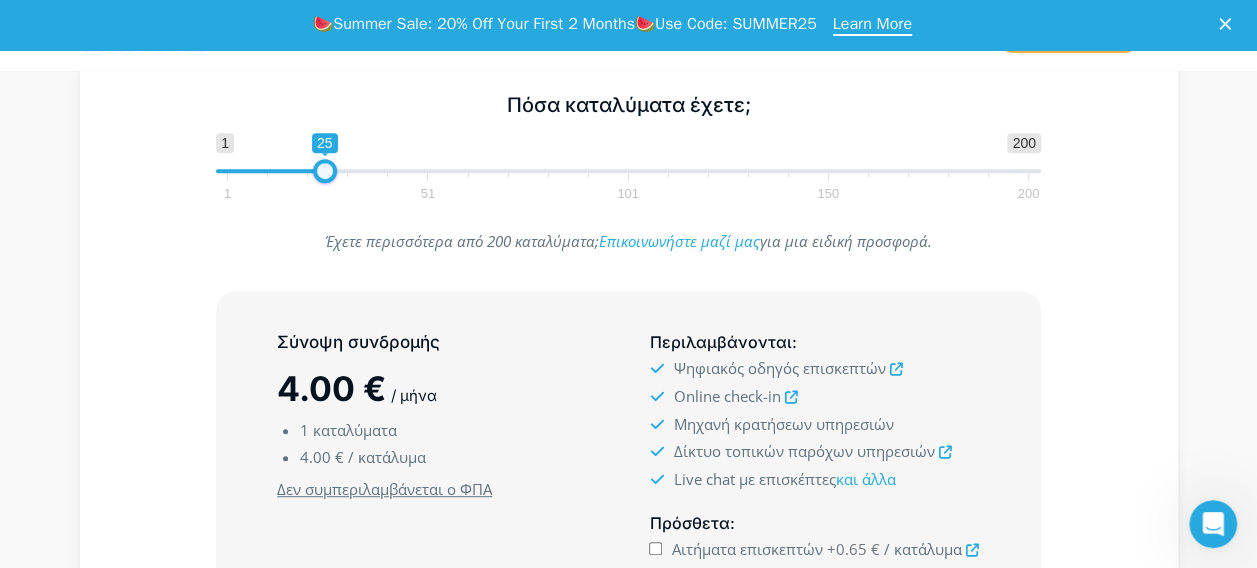 drag, startPoint x: 225, startPoint y: 172, endPoint x: 314, endPoint y: 168, distance: 89.08984 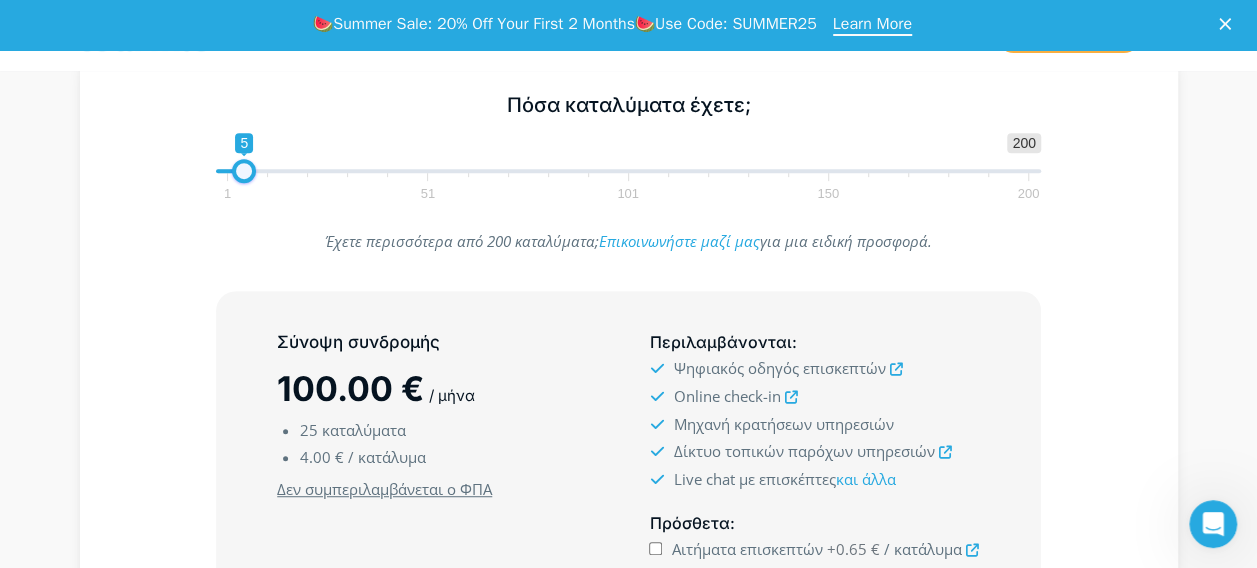 type on "4" 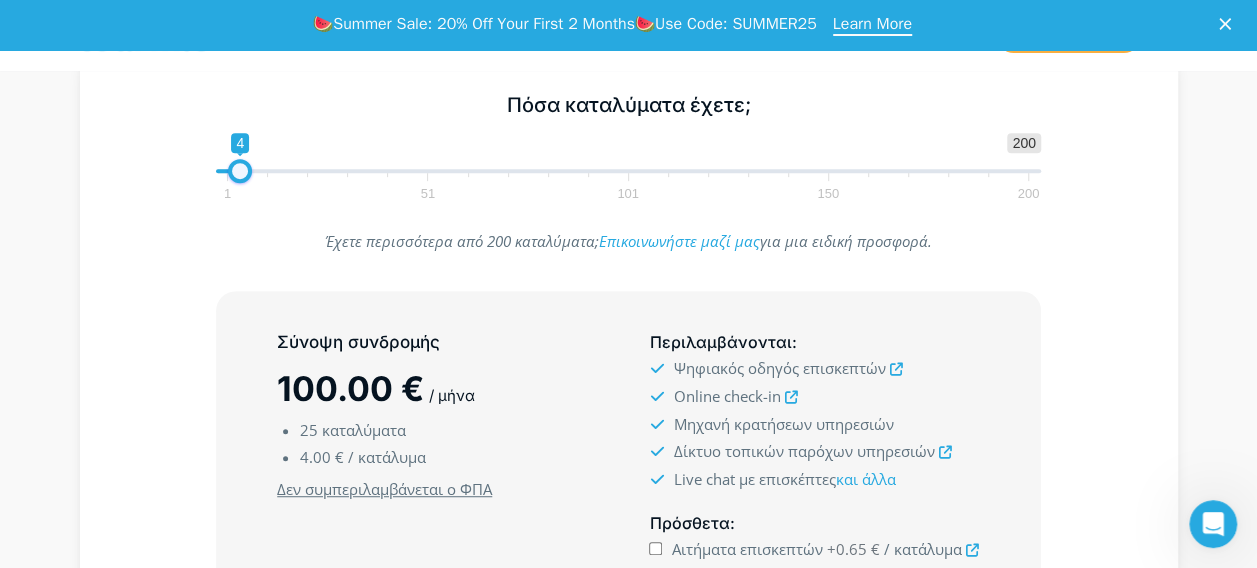 drag, startPoint x: 314, startPoint y: 166, endPoint x: 229, endPoint y: 162, distance: 85.09406 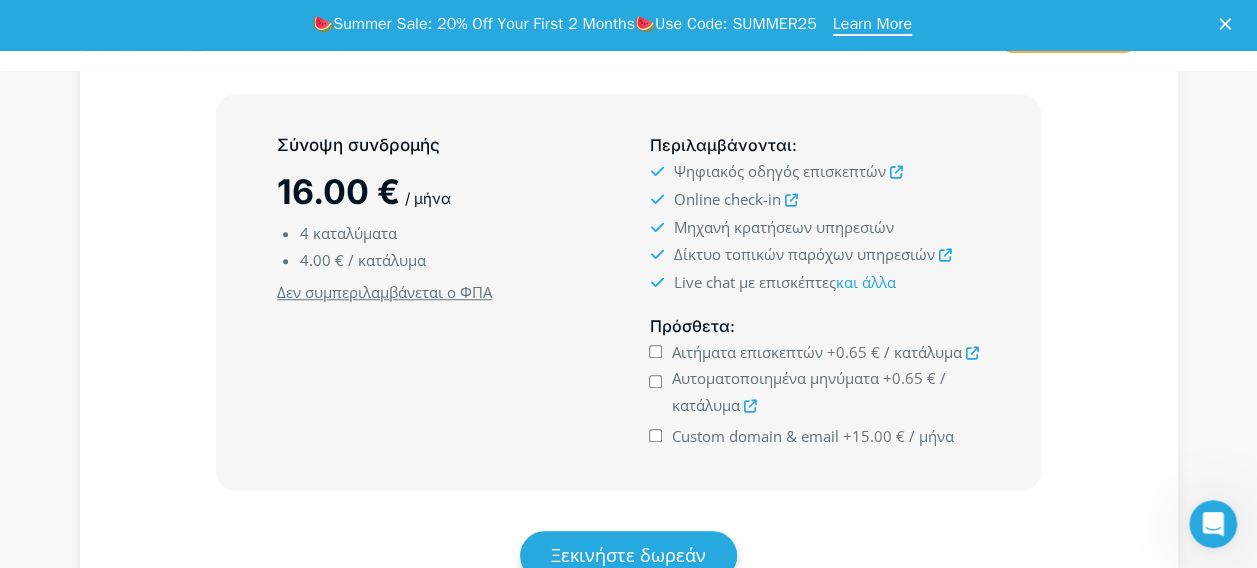 scroll, scrollTop: 574, scrollLeft: 0, axis: vertical 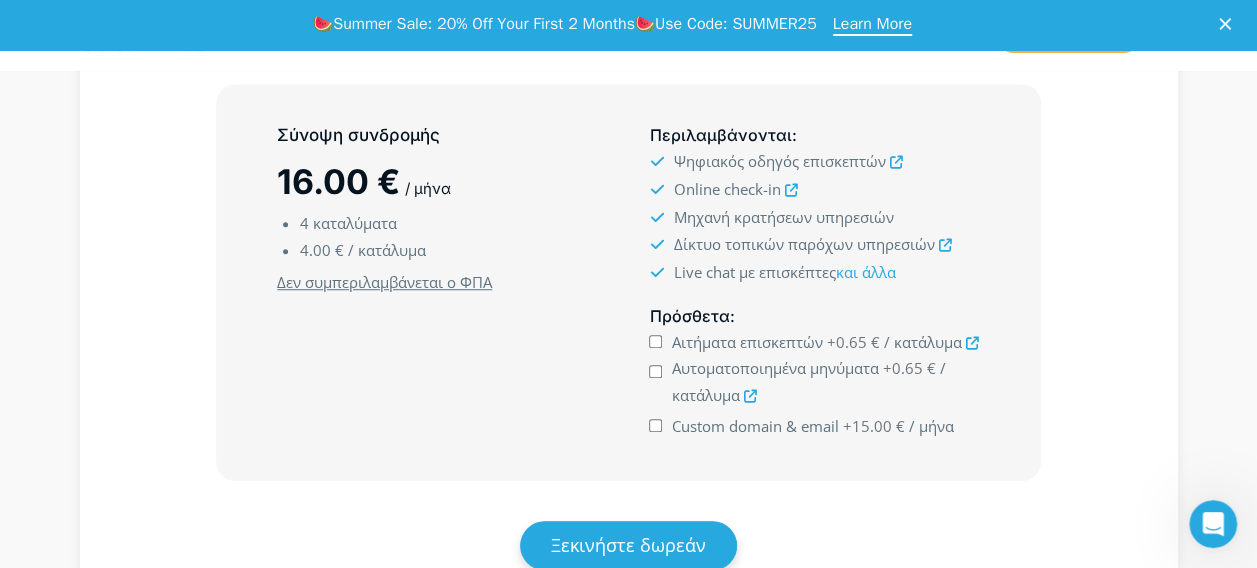 click on "Αιτήματα επισκεπτών   +0.65 €   / κατάλυμα" at bounding box center (655, 341) 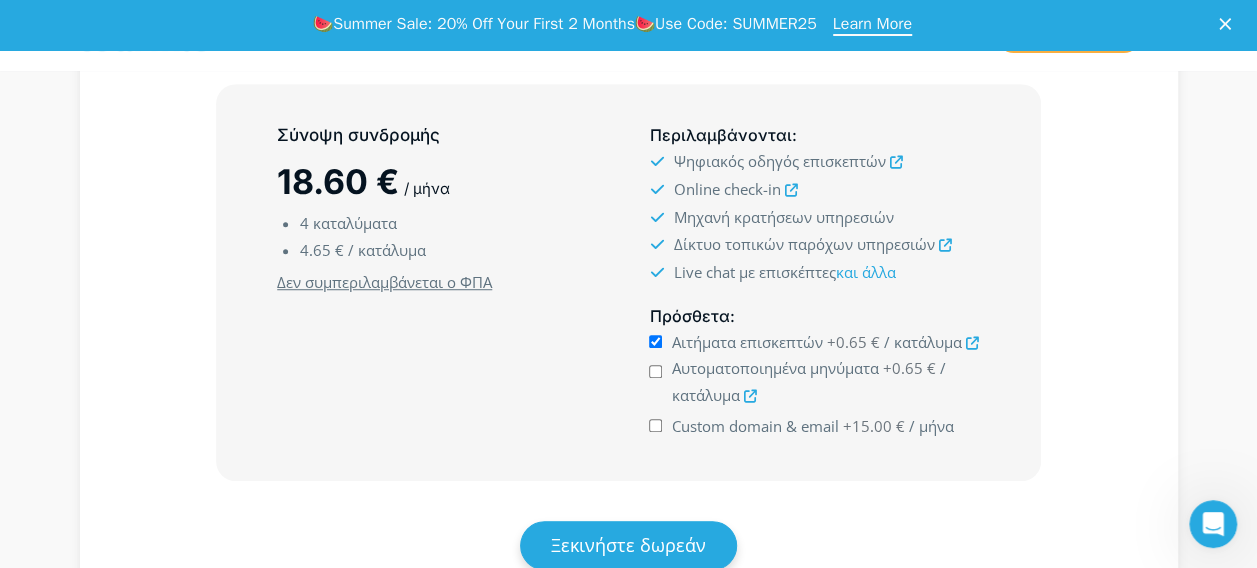 click on "Αυτοματοποιημένα μηνύματα   +0.65 €   / κατάλυμα" at bounding box center [814, 384] 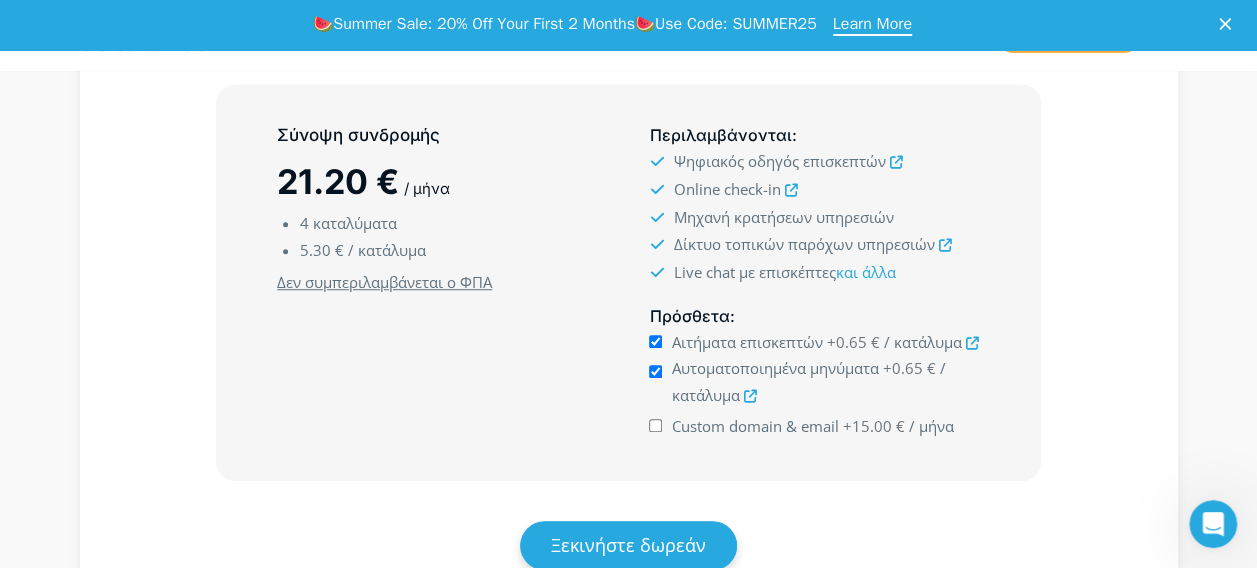click on "Custom domain & email   +15.00 €   / μήνα" at bounding box center (655, 425) 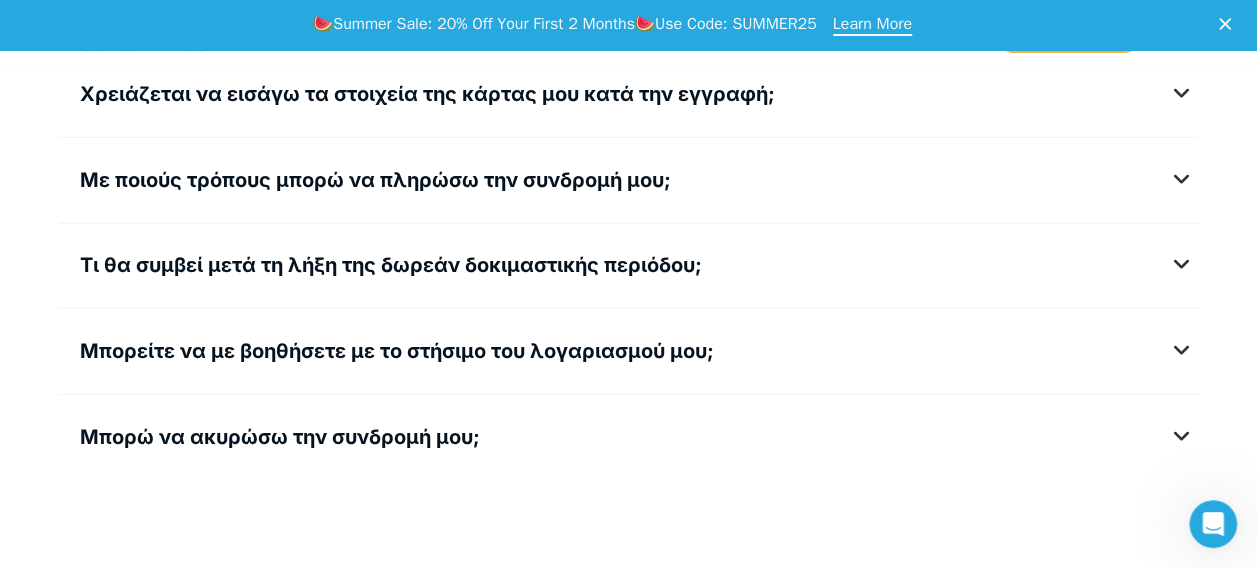 scroll, scrollTop: 2908, scrollLeft: 0, axis: vertical 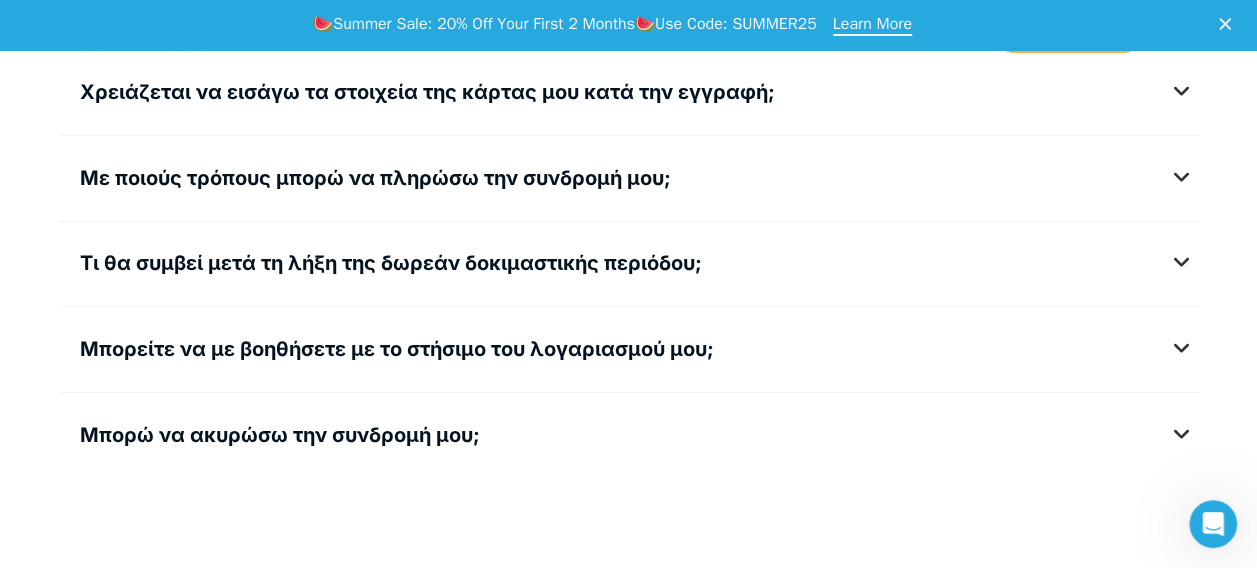 click on "Μπορώ να ακυρώσω την συνδρομή μου;" at bounding box center (280, 435) 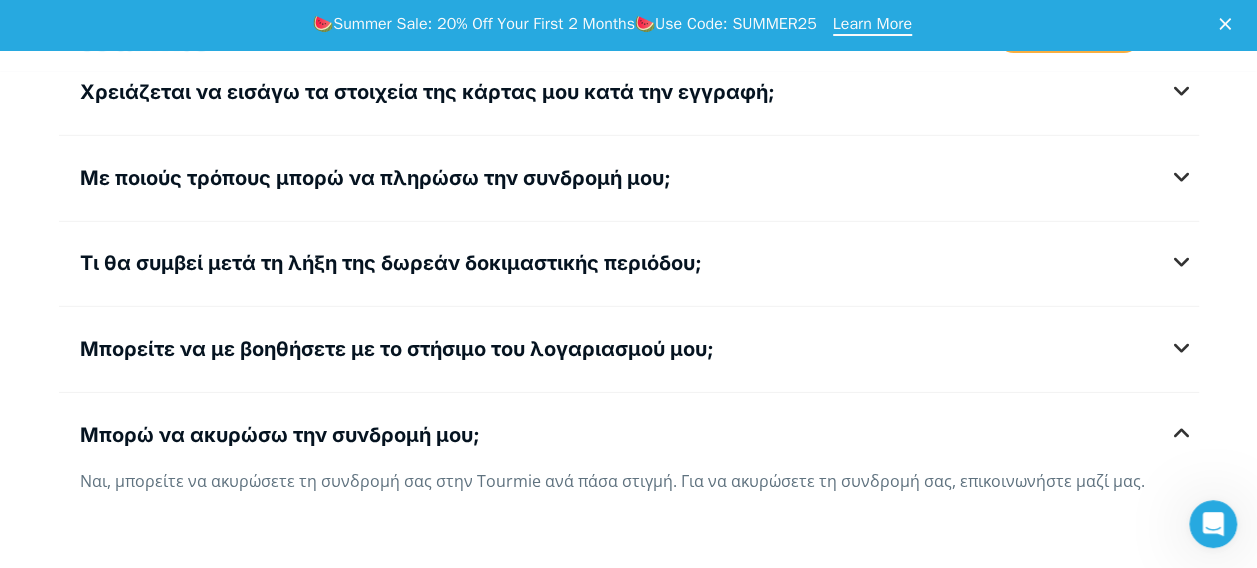 click on "Μπορώ να ακυρώσω την συνδρομή μου;" at bounding box center [280, 435] 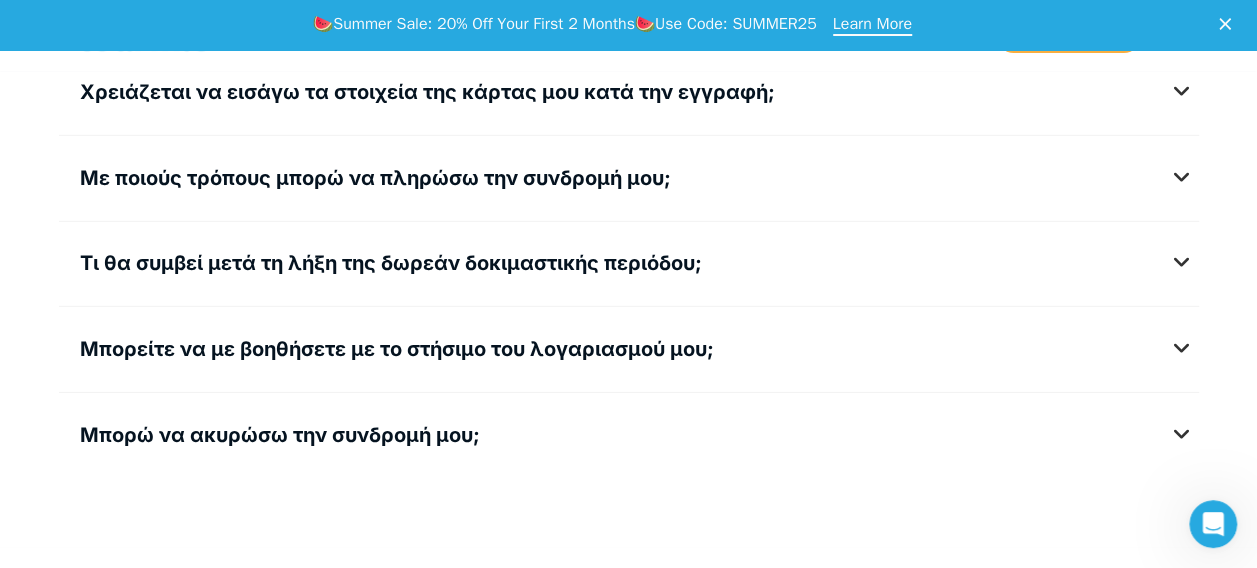 click on "Μπορείτε να με βοηθήσετε με το στήσιμο του λογαριασμού μου;
Ναι, η ομάδα μας μπορεί να σας προσφέρει βοήθεια με το στήσιμο του λογαριασμού σας, με ένα επιπλέον κόστος ανάλογα τον αριθμό των καταλυμάτων ή των δωματίων σας. Για να μάθετε περισσότερα, επικοινωνήστε μαζί μας." at bounding box center [629, 354] 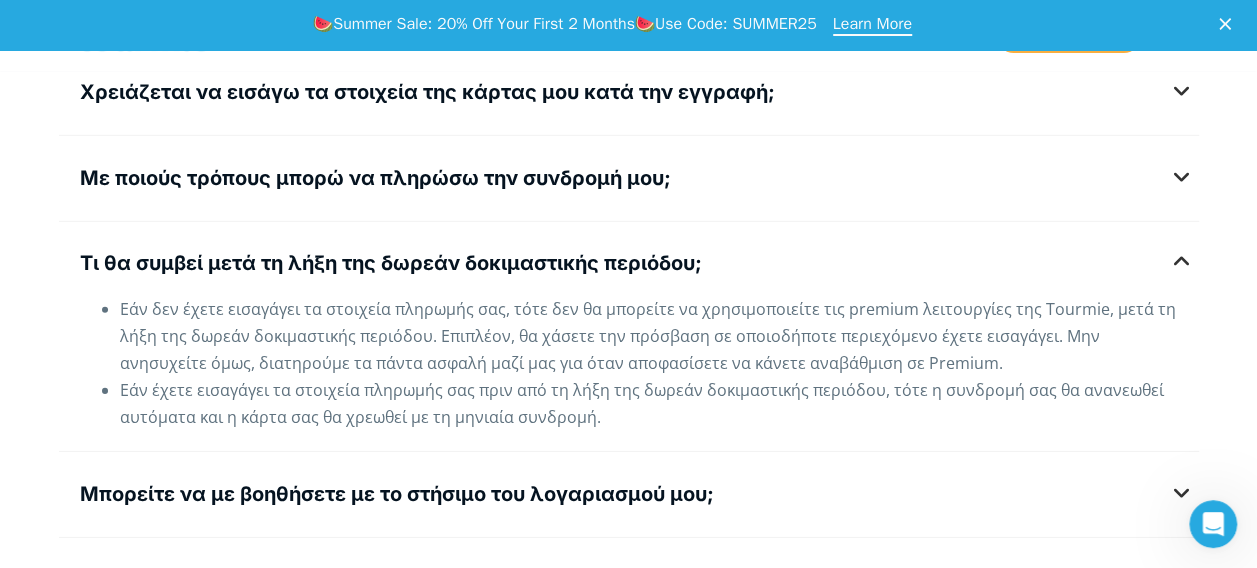 click on "Τι θα συμβεί μετά τη λήξη της δωρεάν δοκιμαστικής περιόδου;" at bounding box center [391, 263] 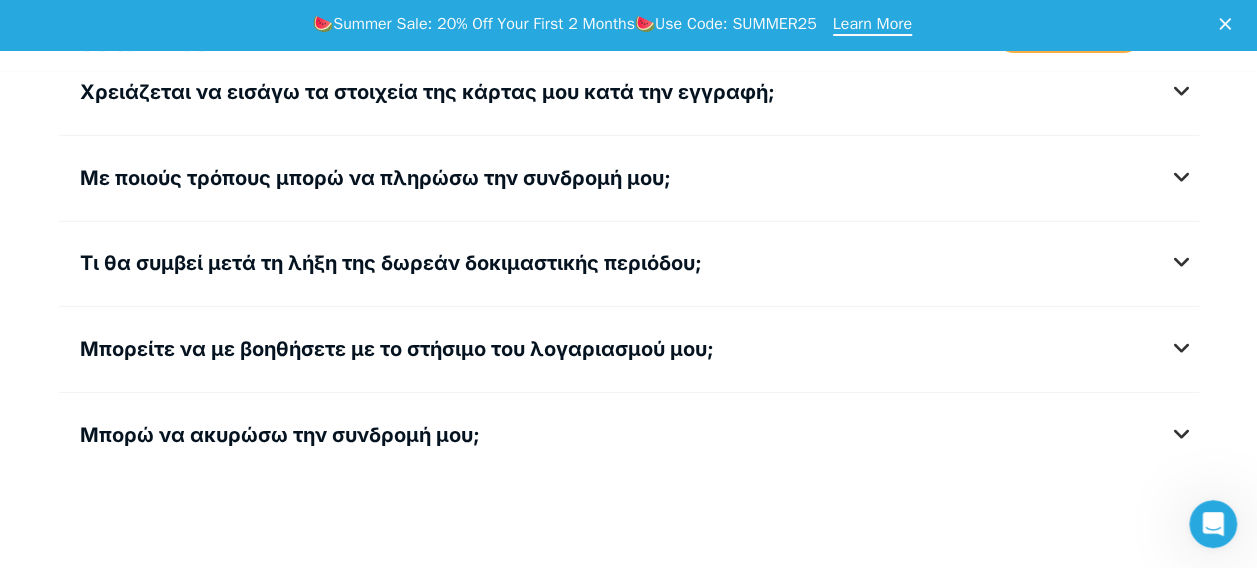 click on "Με ποιούς τρόπους μπορώ να πληρώσω την συνδρομή μου;" at bounding box center [375, 178] 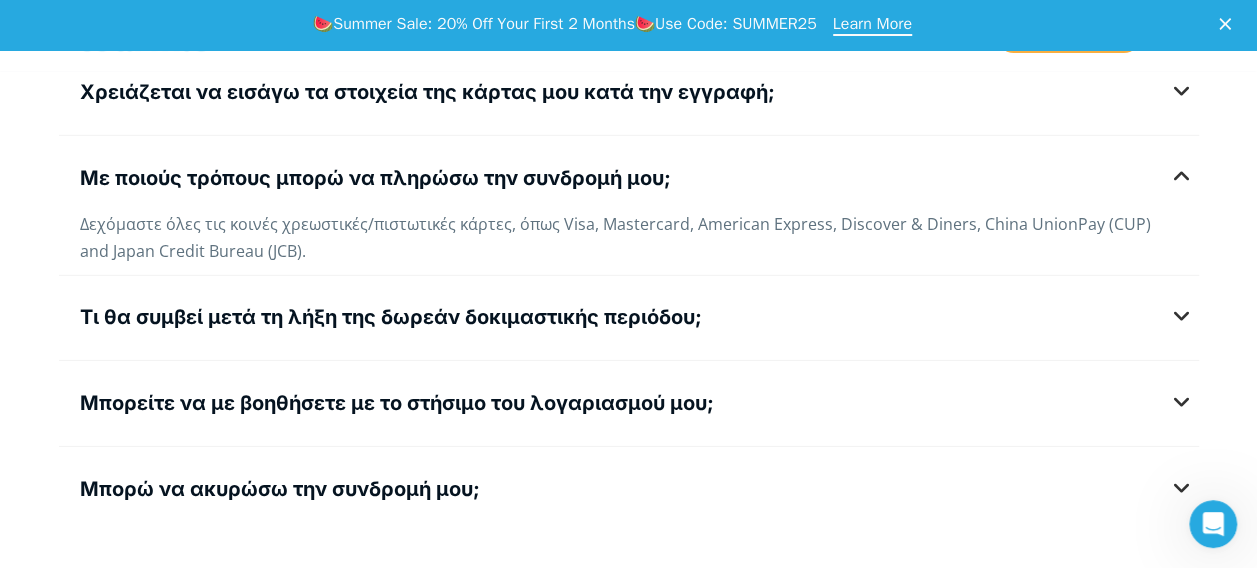 click on "Με ποιούς τρόπους μπορώ να πληρώσω την συνδρομή μου;" at bounding box center (375, 178) 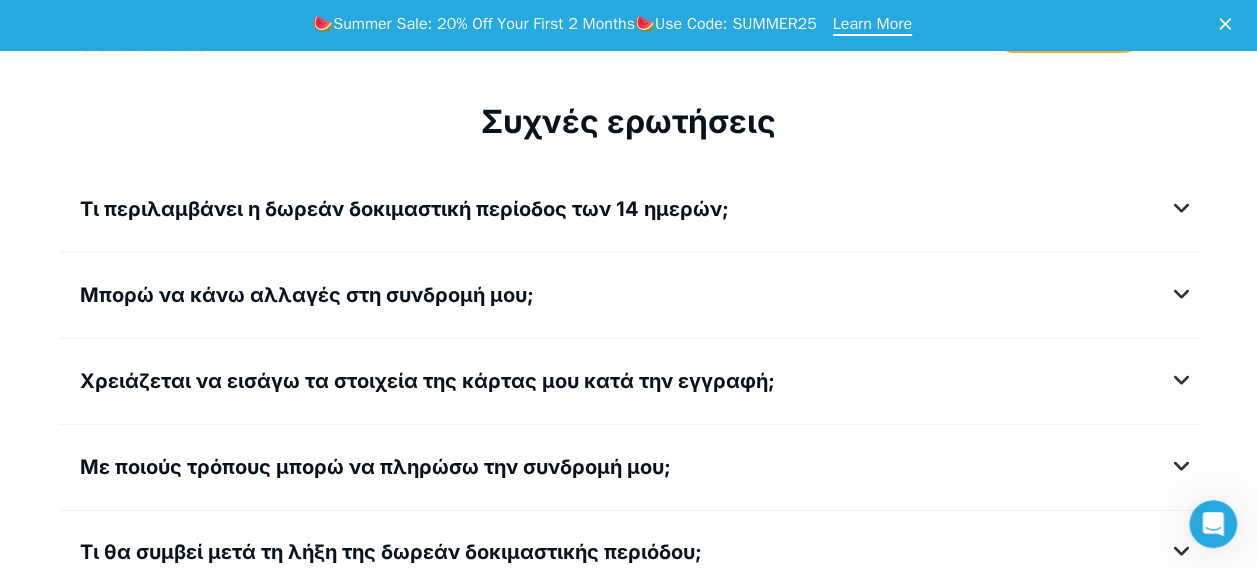 scroll, scrollTop: 2617, scrollLeft: 0, axis: vertical 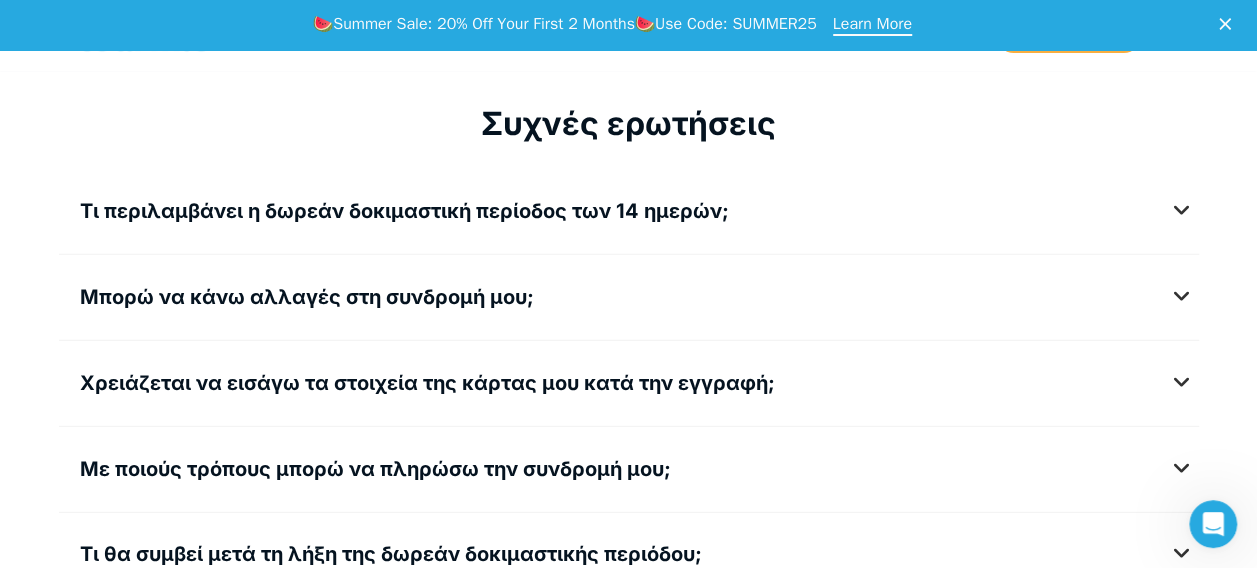 click on "Τι περιλαμβάνει η δωρεάν δοκιμαστική περίοδος των 14 ημερών;" at bounding box center [404, 211] 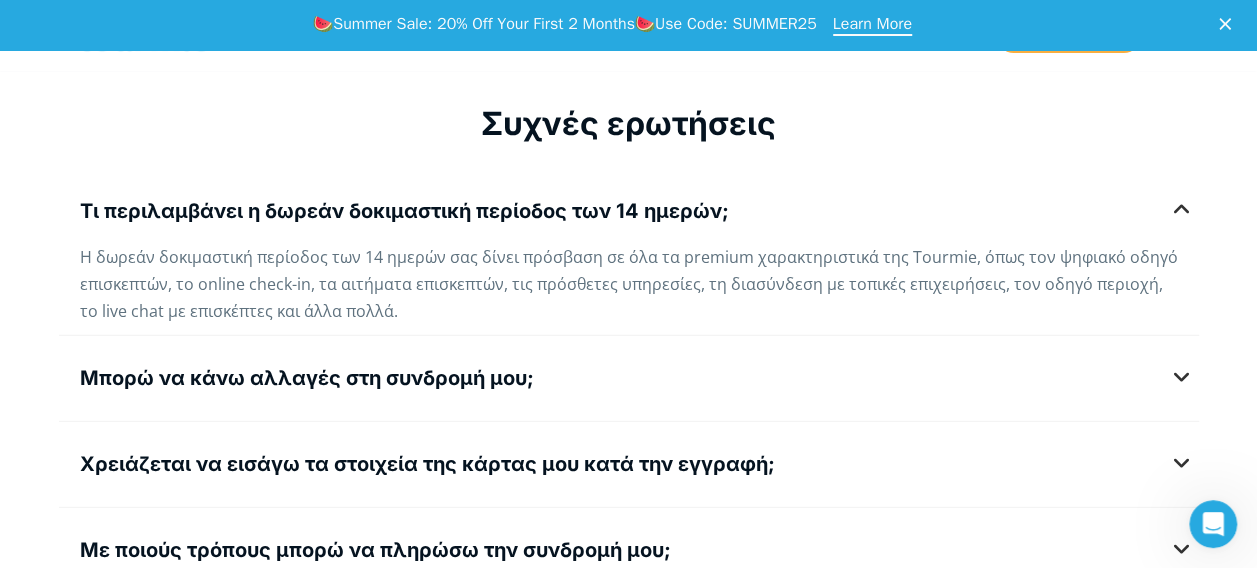 click on "Τι περιλαμβάνει η δωρεάν δοκιμαστική περίοδος των 14 ημερών;" at bounding box center [404, 211] 